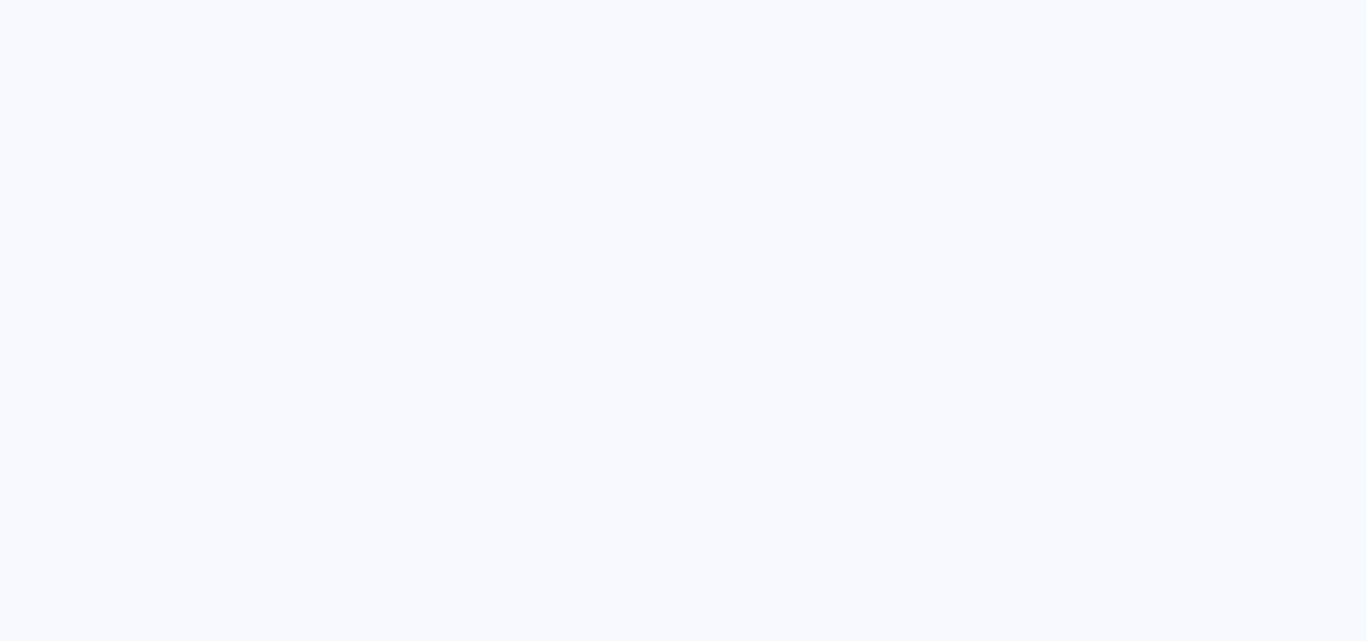 scroll, scrollTop: 0, scrollLeft: 0, axis: both 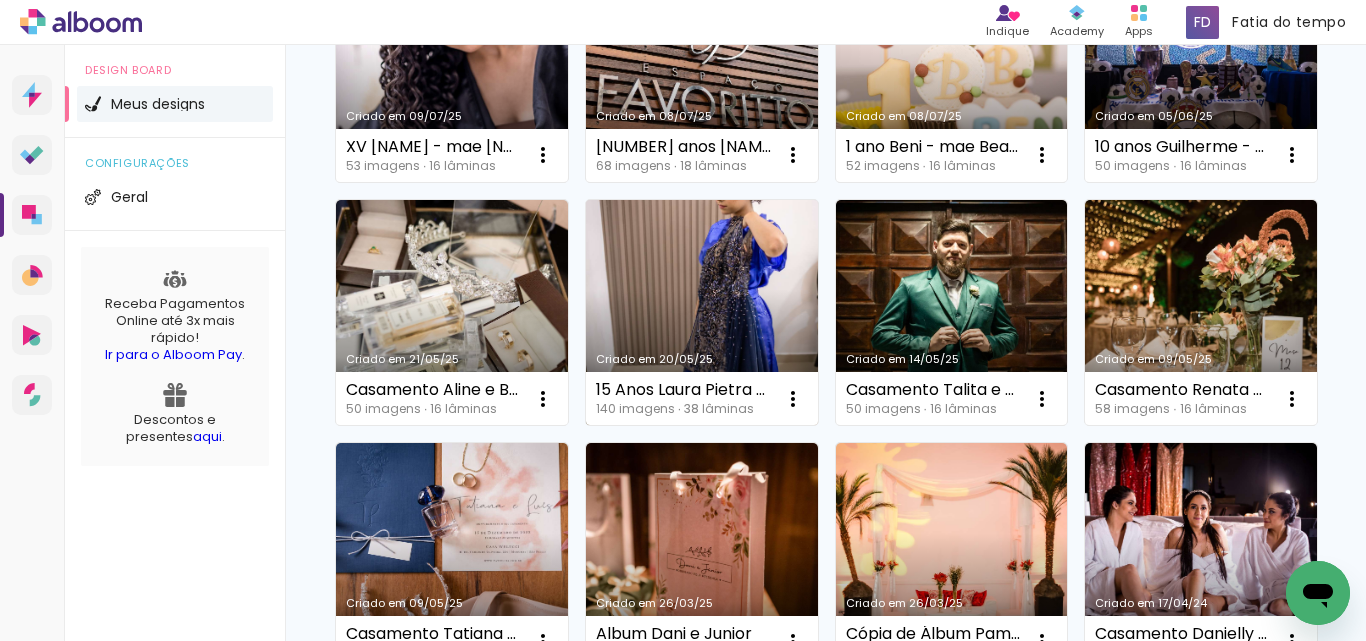 click on "Criado em 20/05/25" at bounding box center [702, 313] 